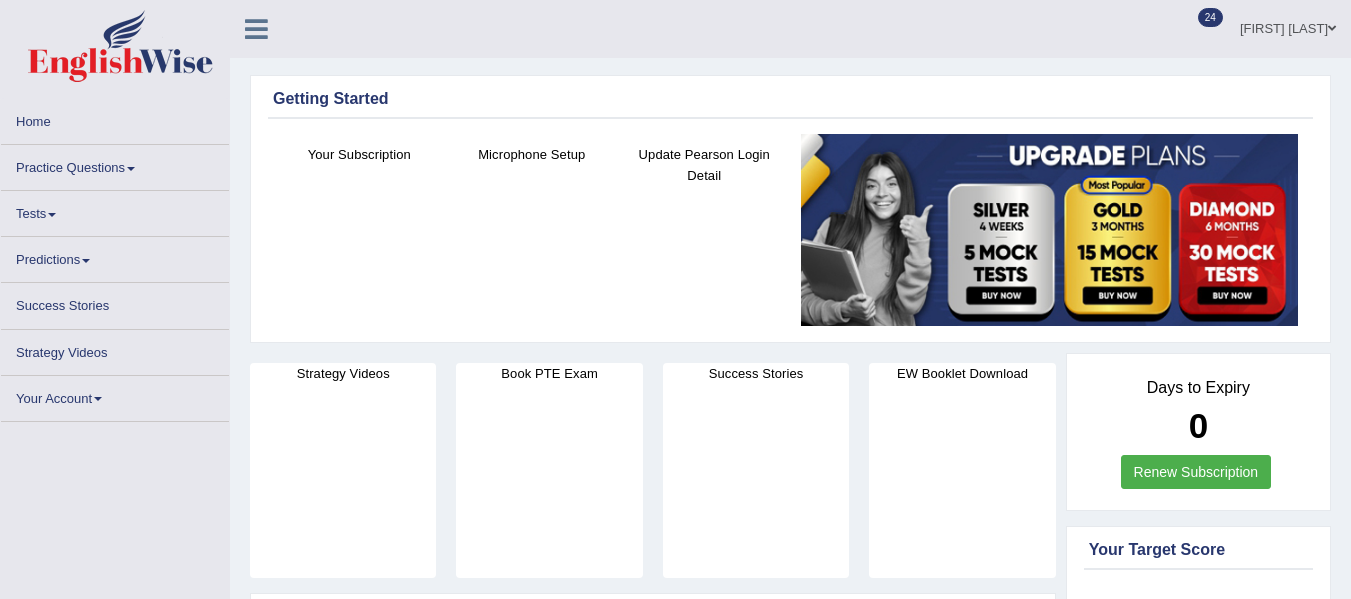 scroll, scrollTop: 0, scrollLeft: 0, axis: both 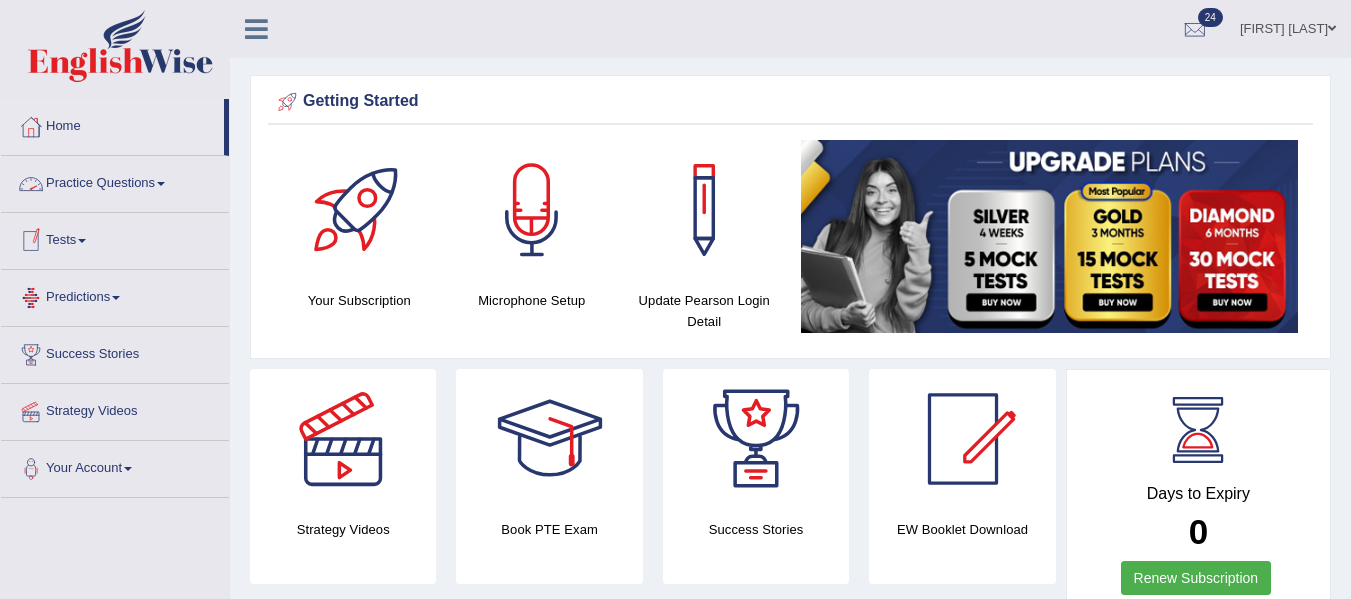 click on "Practice Questions" at bounding box center [115, 181] 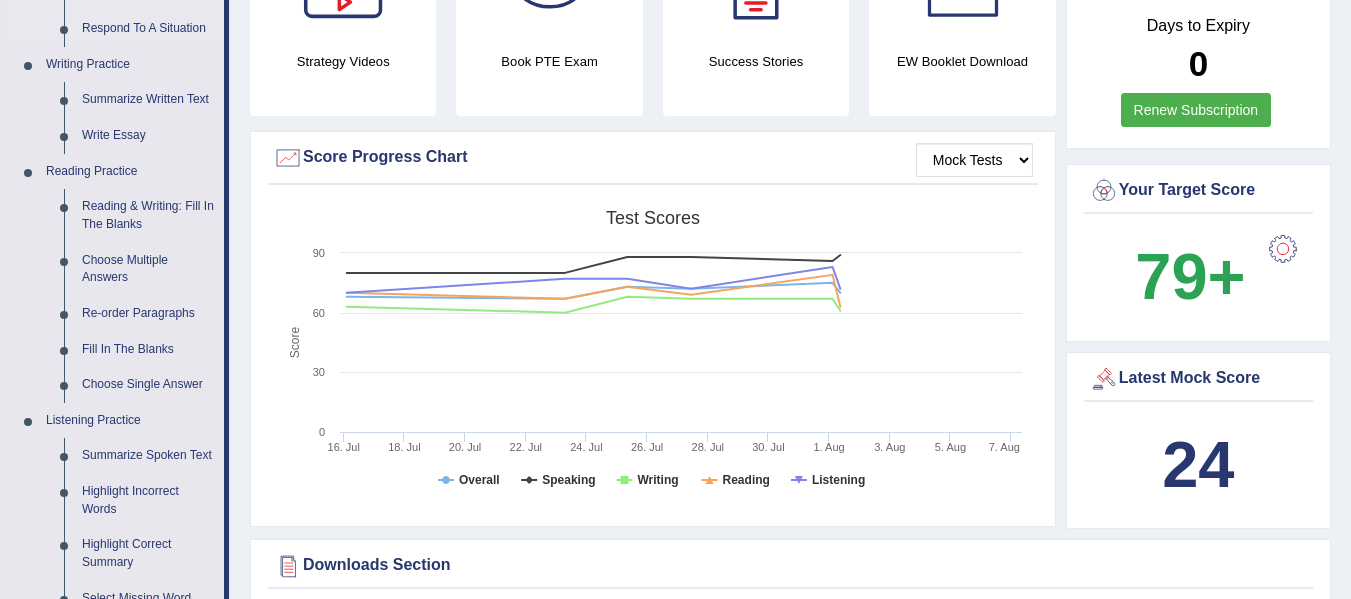 scroll, scrollTop: 470, scrollLeft: 0, axis: vertical 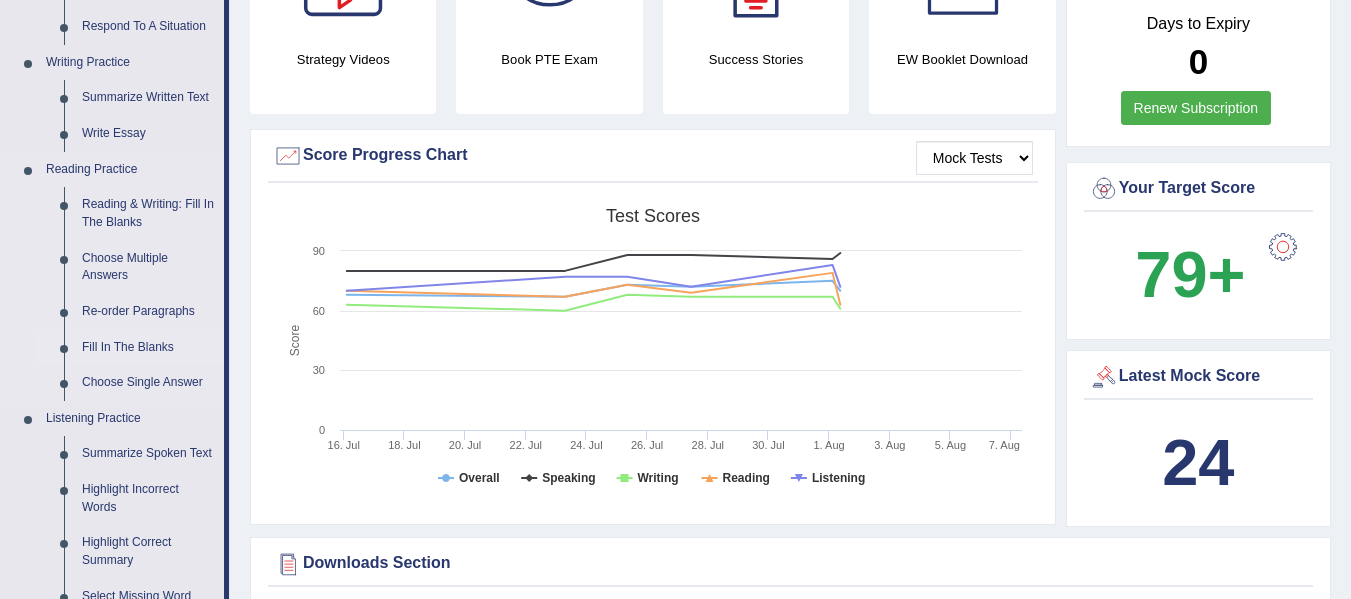 click on "Fill In The Blanks" at bounding box center (148, 348) 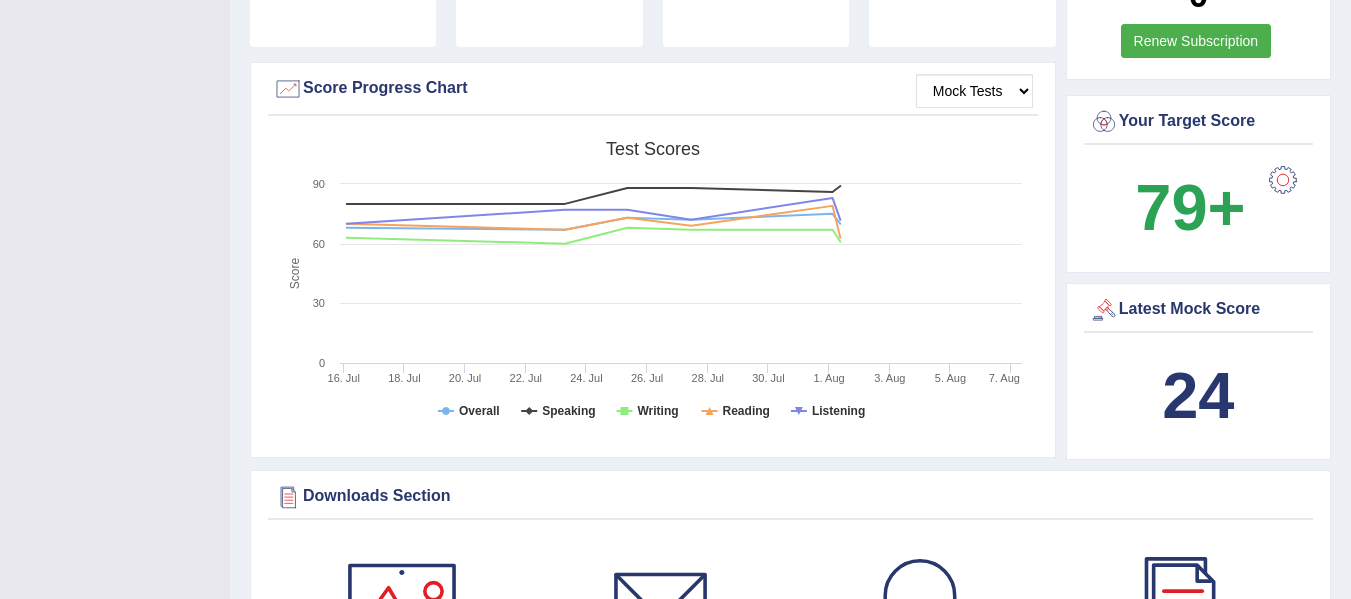 scroll, scrollTop: 692, scrollLeft: 0, axis: vertical 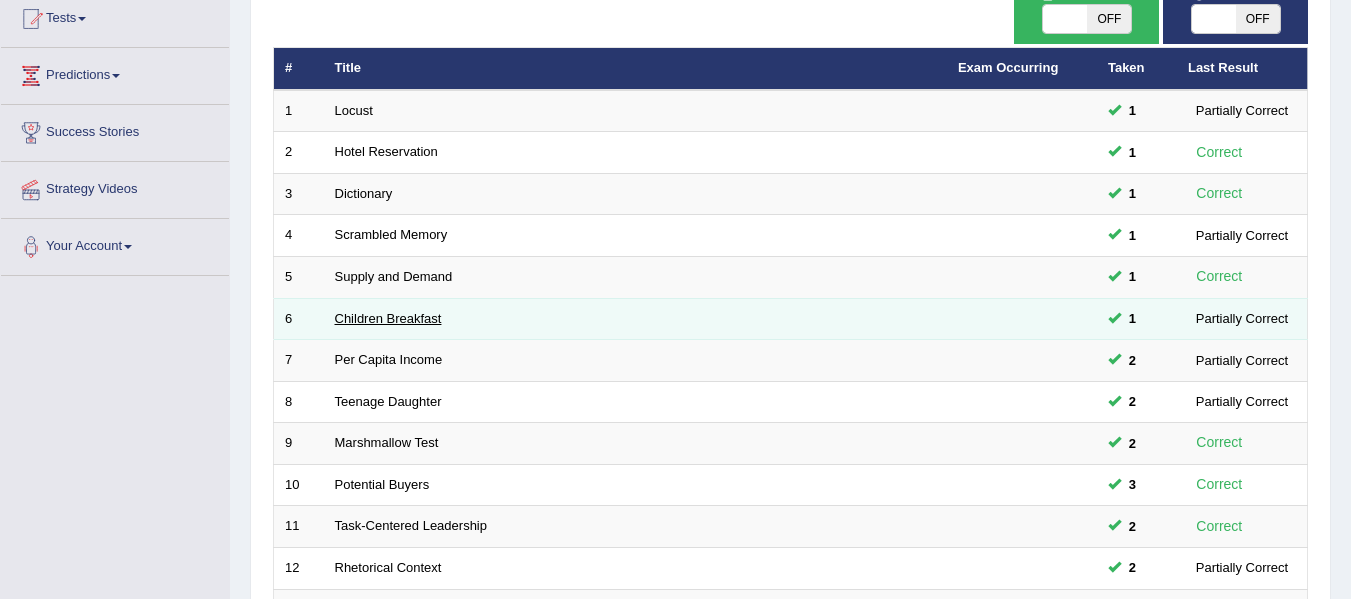 click on "Children Breakfast" at bounding box center (388, 318) 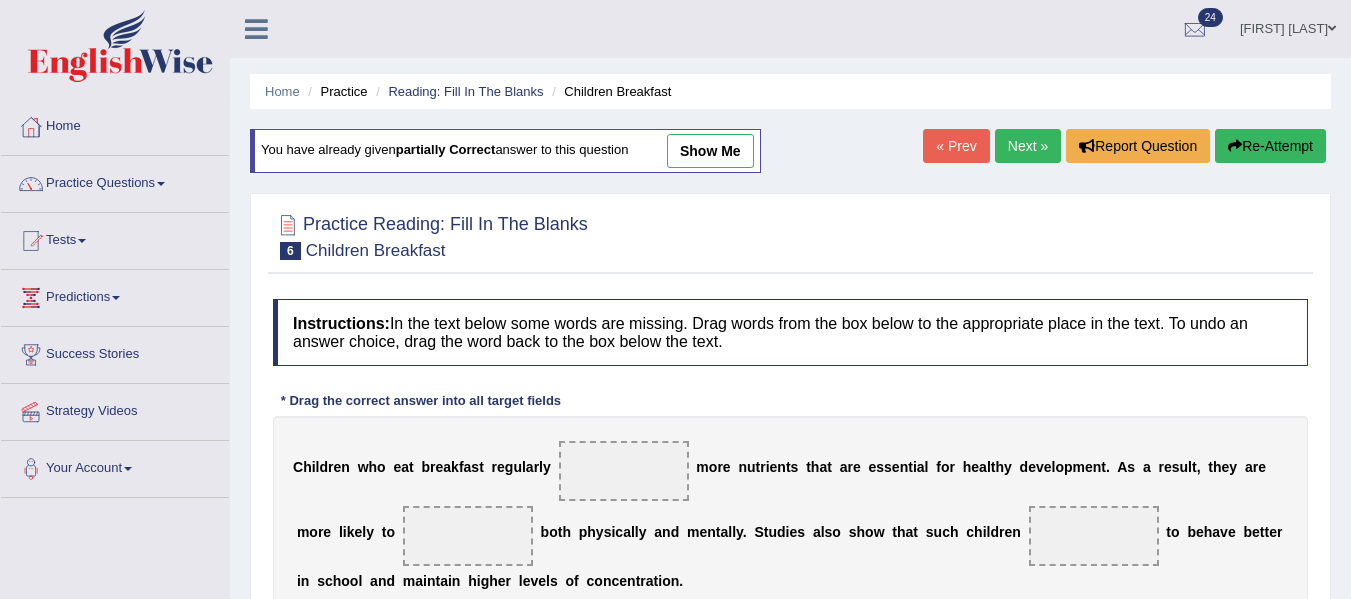 scroll, scrollTop: 233, scrollLeft: 0, axis: vertical 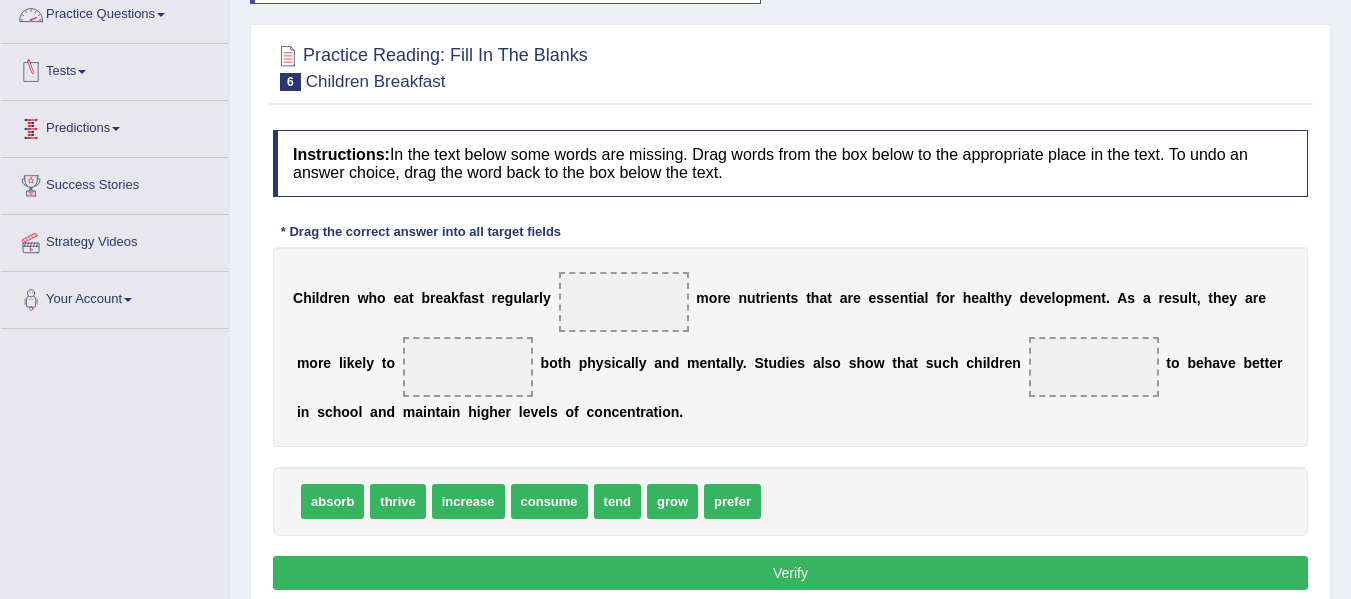 click on "Practice Questions" at bounding box center [115, 12] 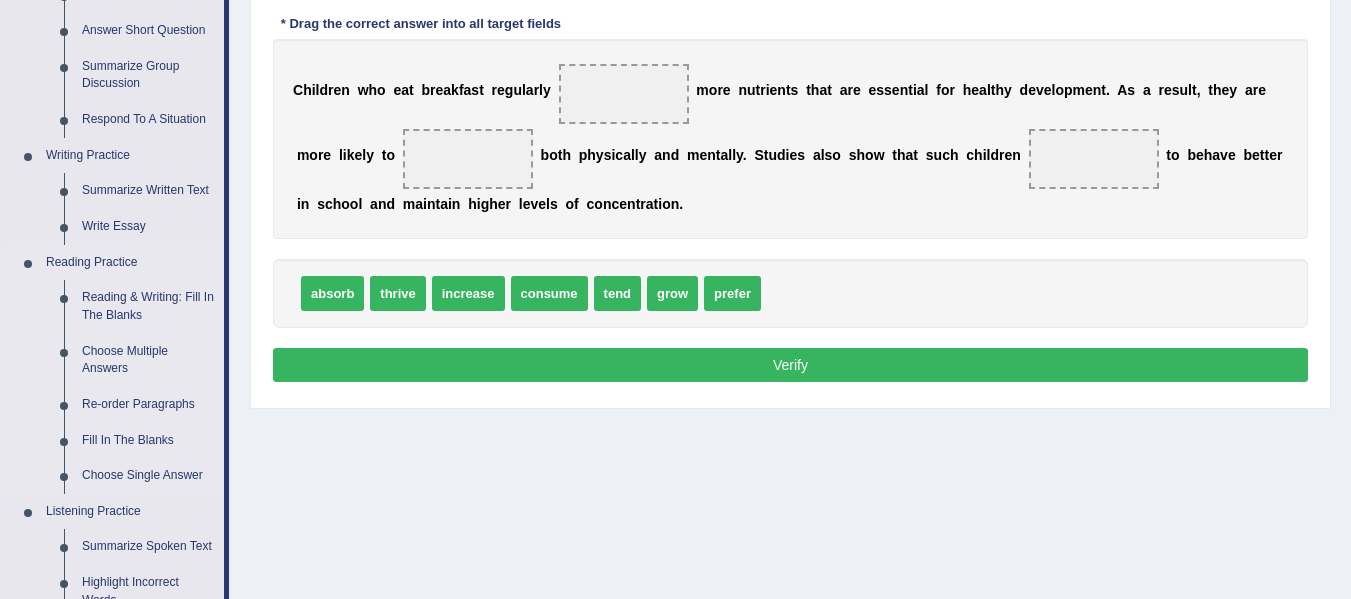 scroll, scrollTop: 382, scrollLeft: 0, axis: vertical 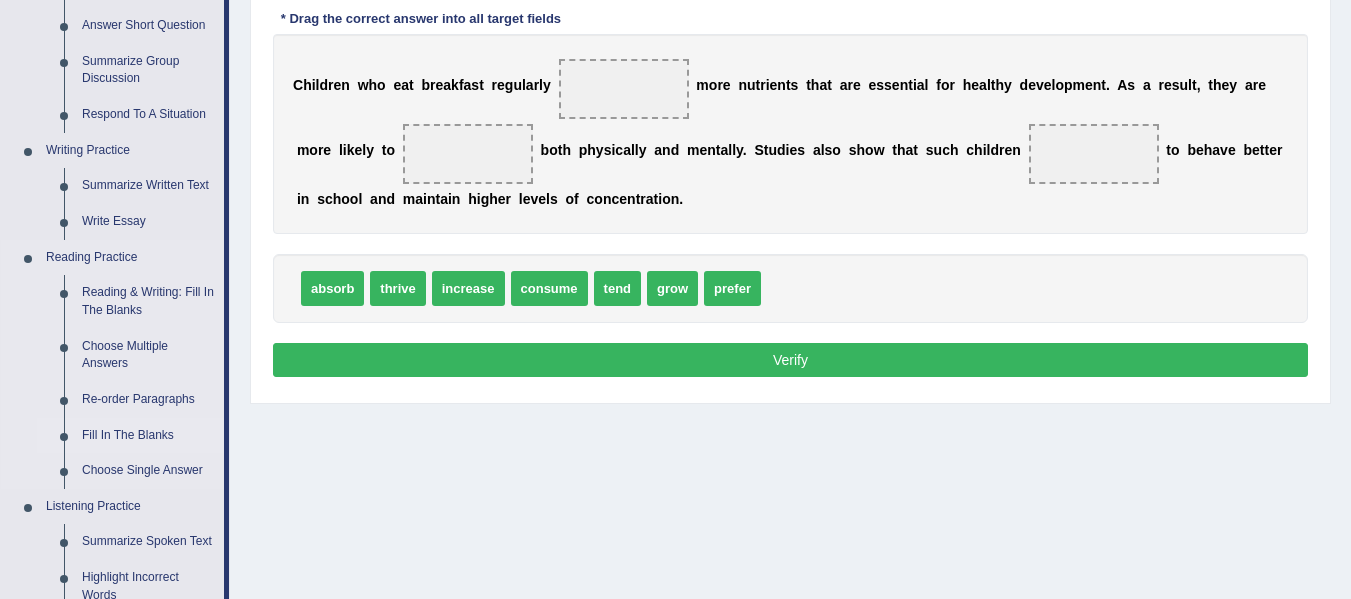 click on "Fill In The Blanks" at bounding box center (148, 436) 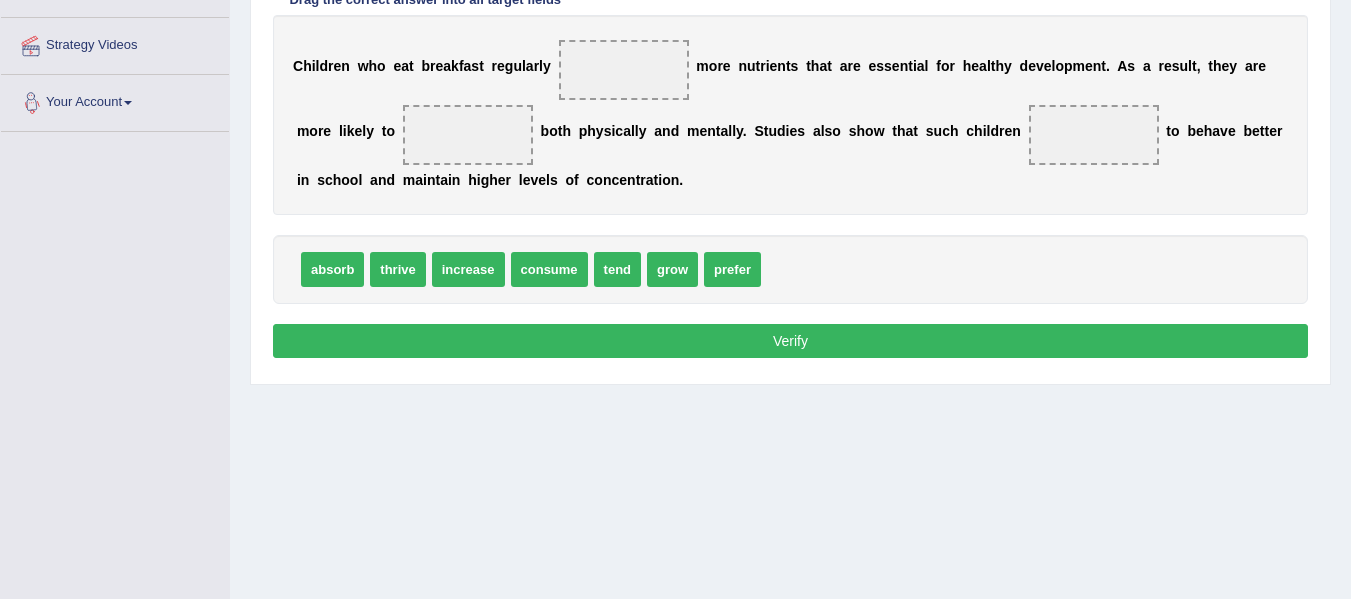 scroll, scrollTop: 442, scrollLeft: 0, axis: vertical 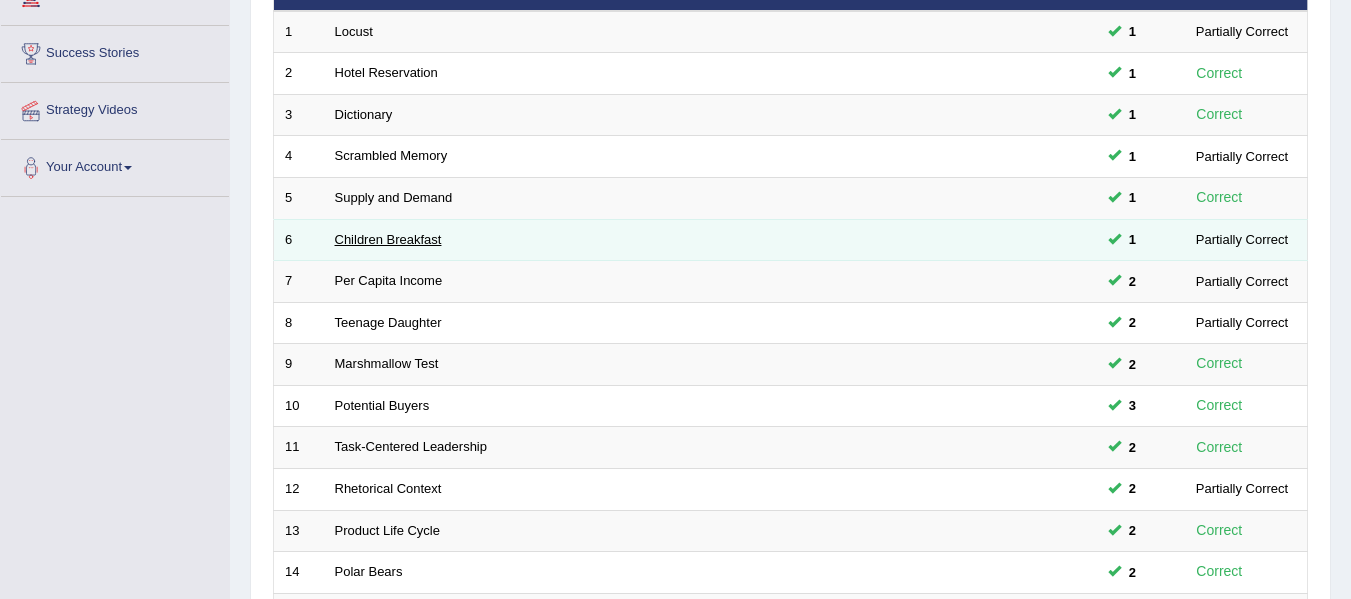 click on "Children Breakfast" at bounding box center (388, 239) 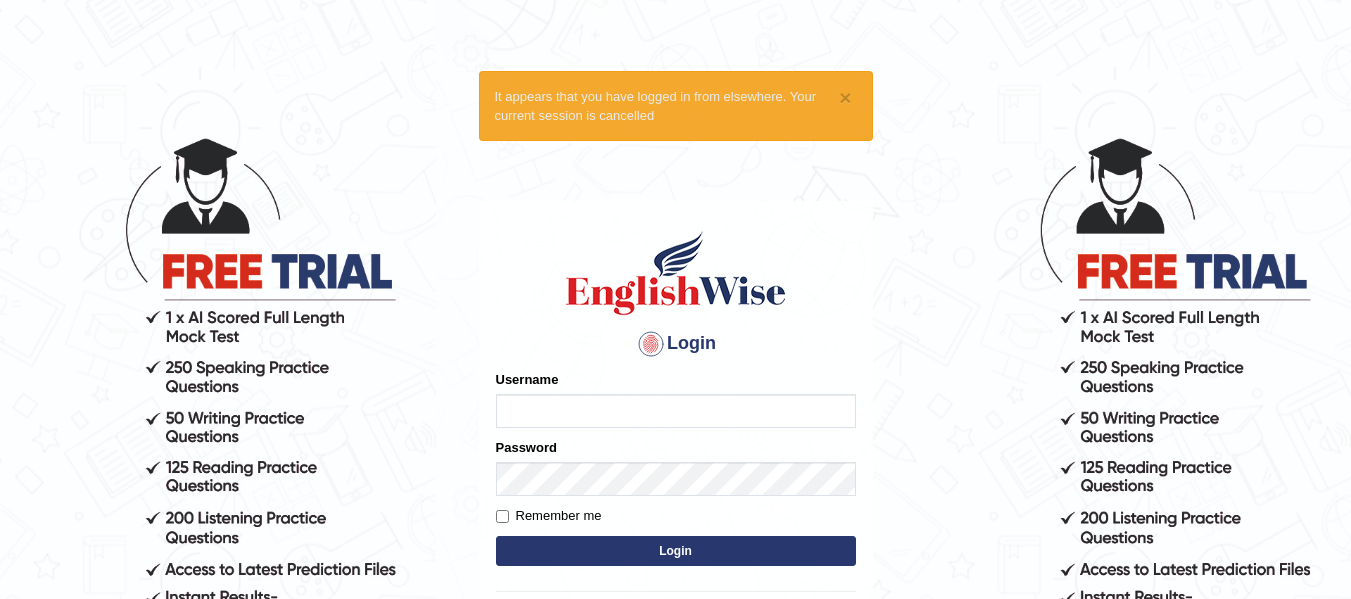 scroll, scrollTop: 41, scrollLeft: 0, axis: vertical 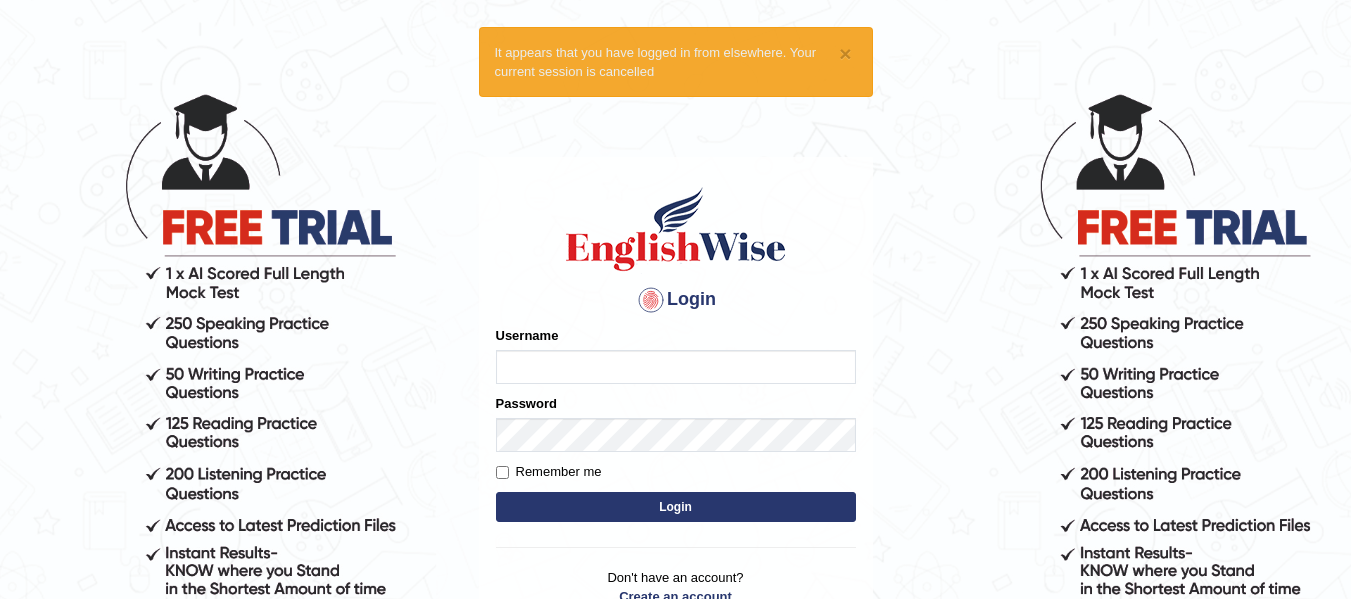 type on "[USERNAME]" 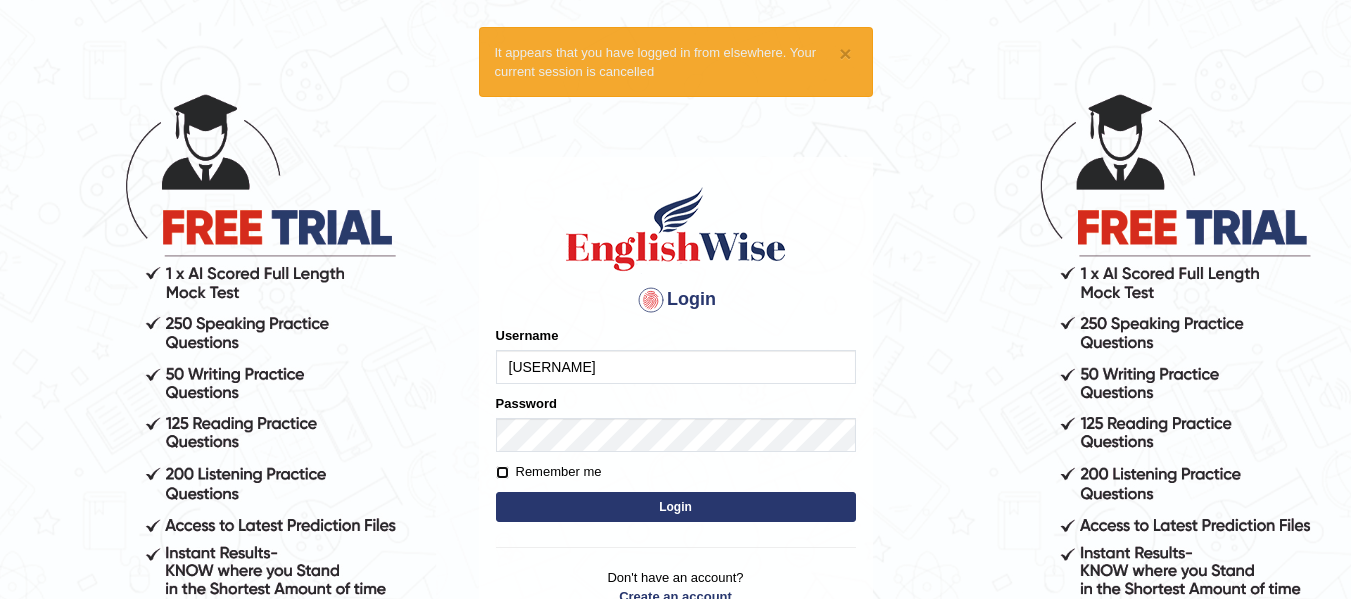 click on "Remember me" at bounding box center [502, 472] 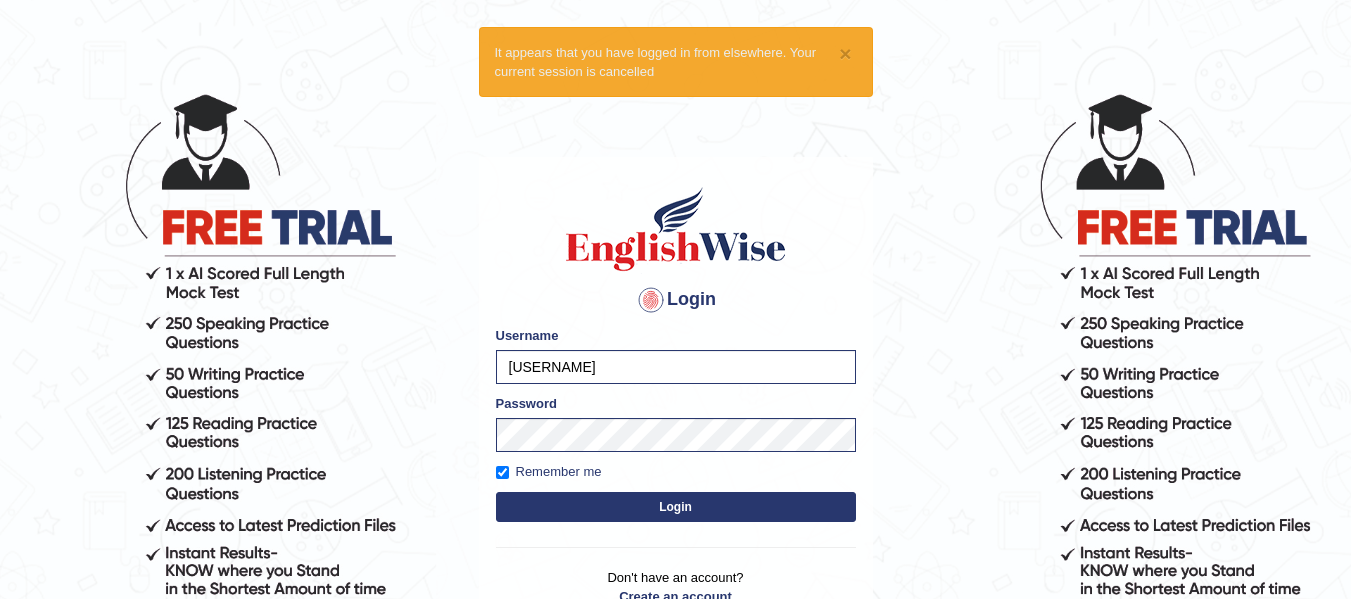 click on "Login" at bounding box center [676, 507] 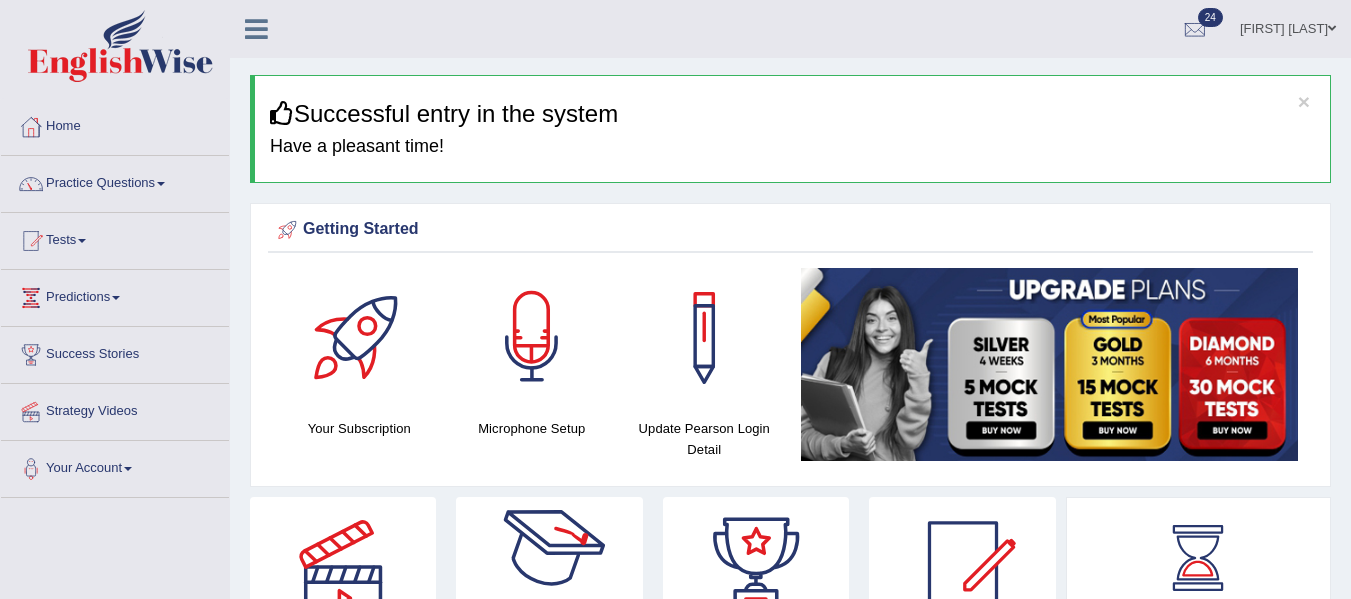 scroll, scrollTop: 0, scrollLeft: 0, axis: both 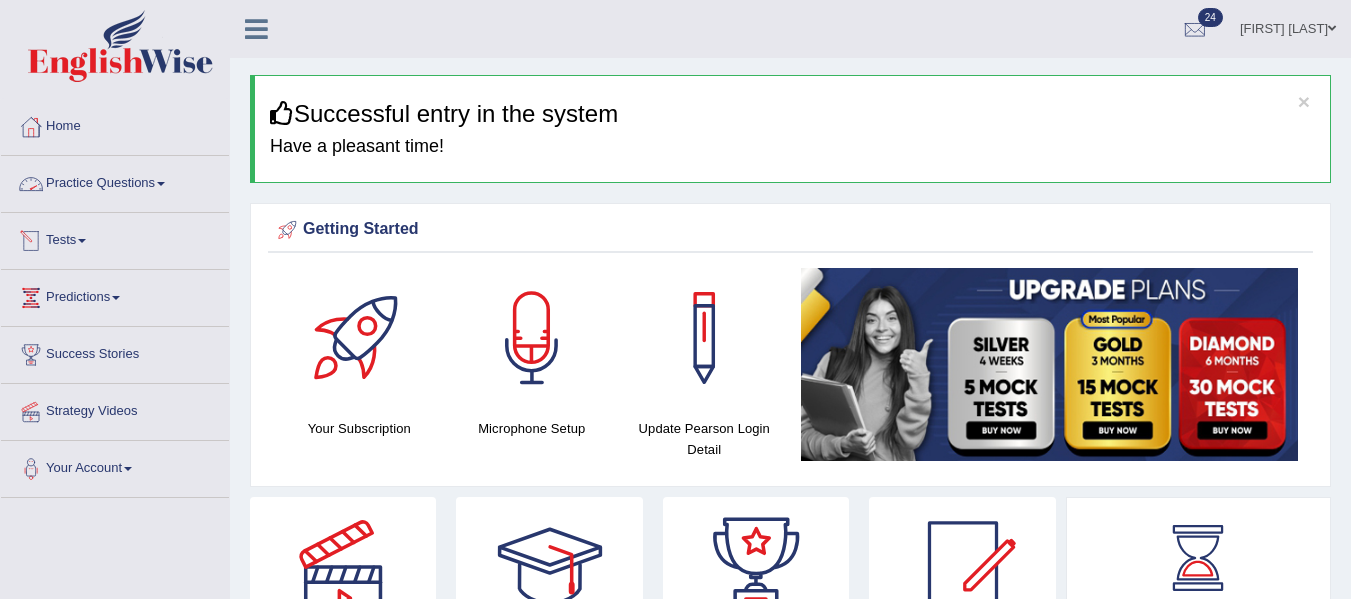 click on "Practice Questions" at bounding box center [115, 181] 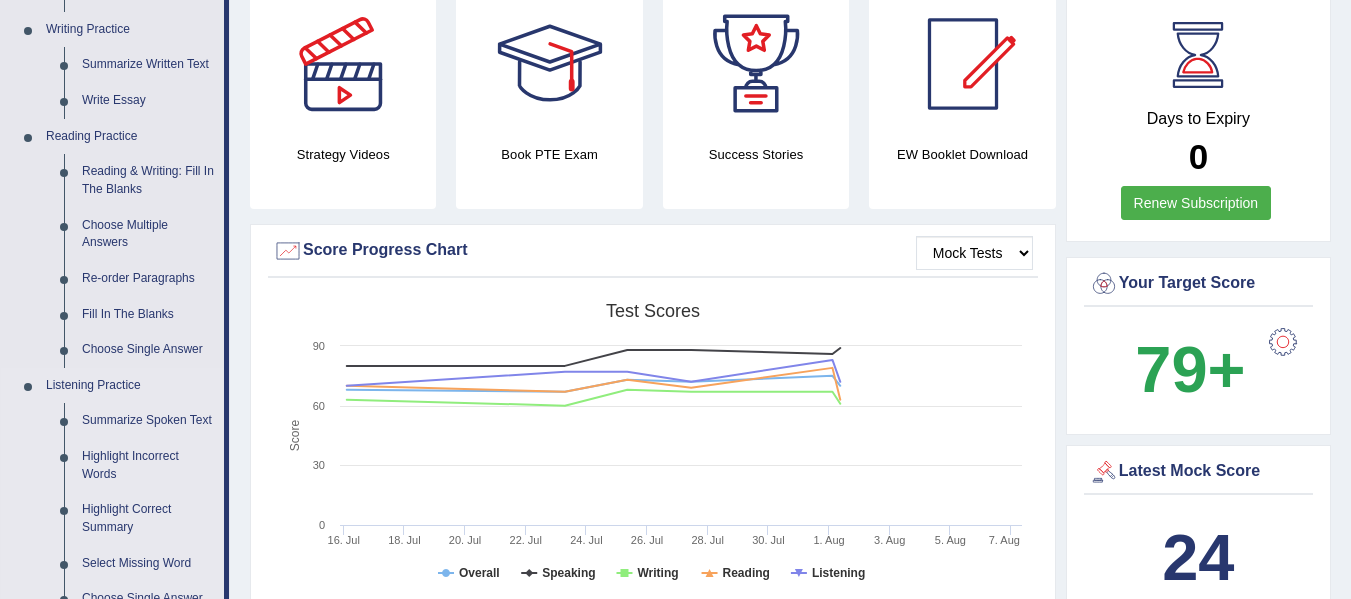 scroll, scrollTop: 504, scrollLeft: 0, axis: vertical 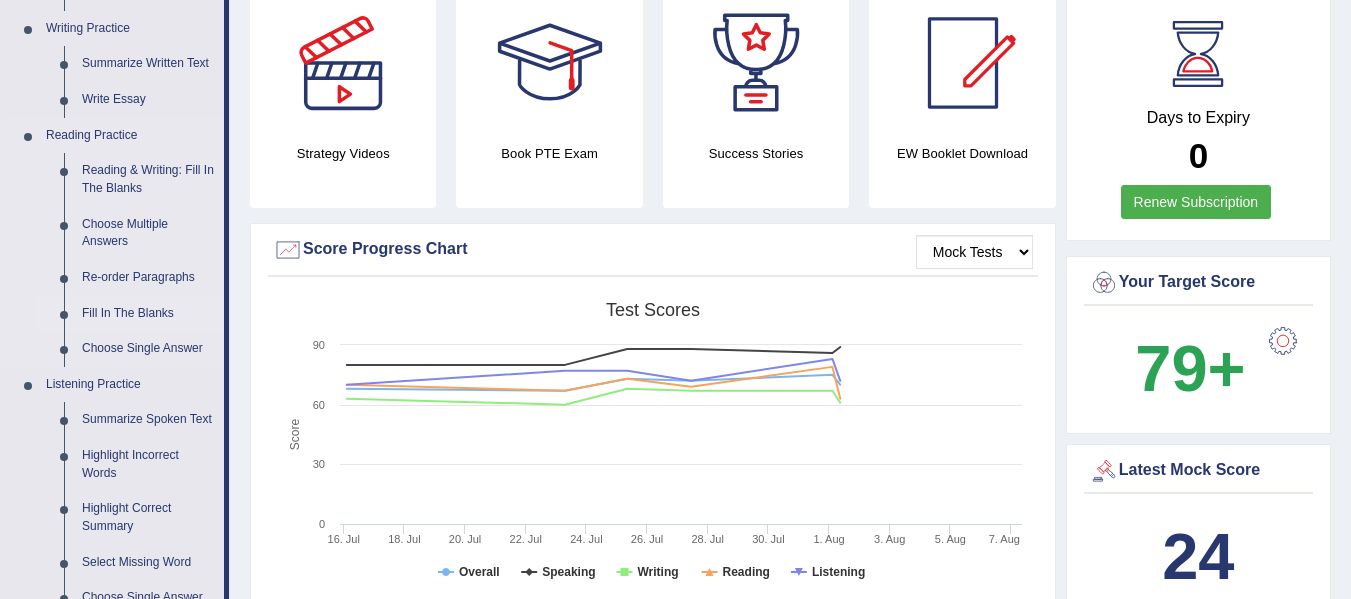 click on "Fill In The Blanks" at bounding box center (148, 314) 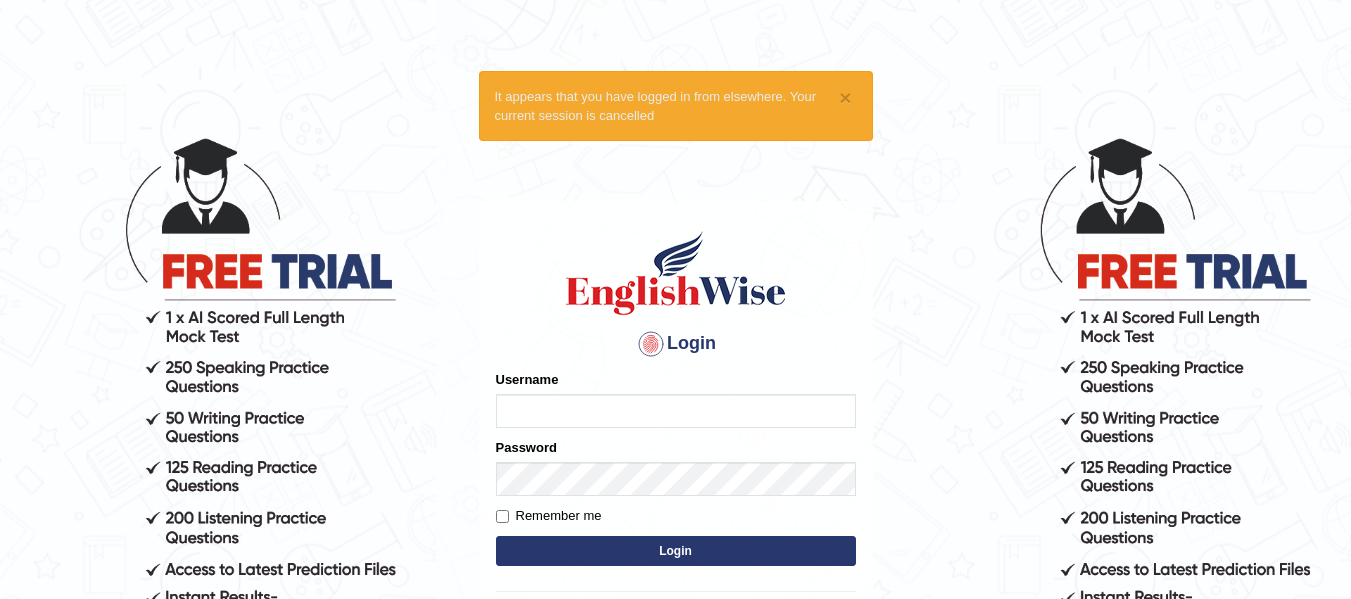 scroll, scrollTop: 0, scrollLeft: 0, axis: both 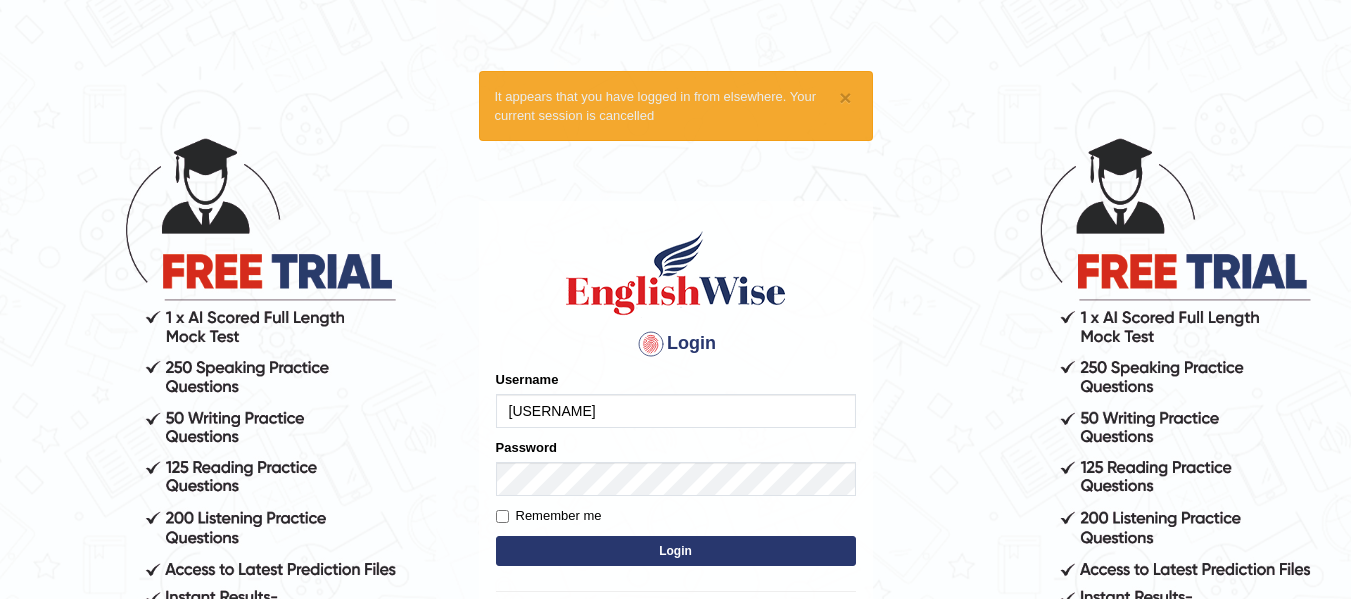 click on "Login" at bounding box center (676, 551) 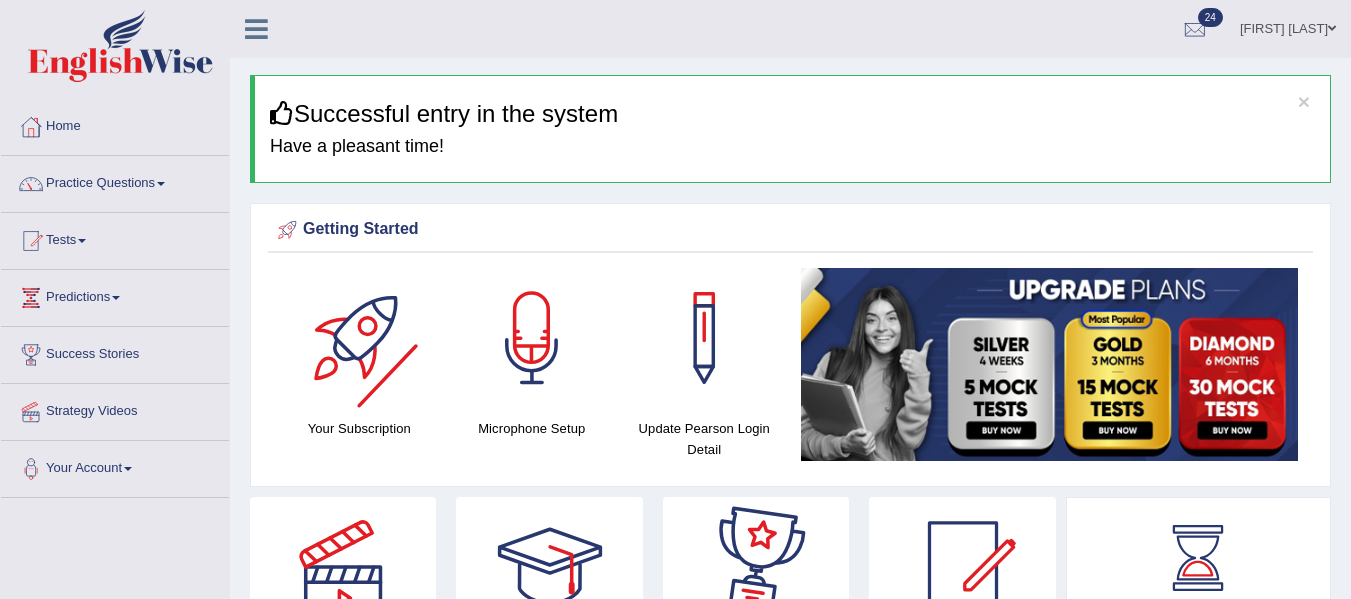scroll, scrollTop: 0, scrollLeft: 0, axis: both 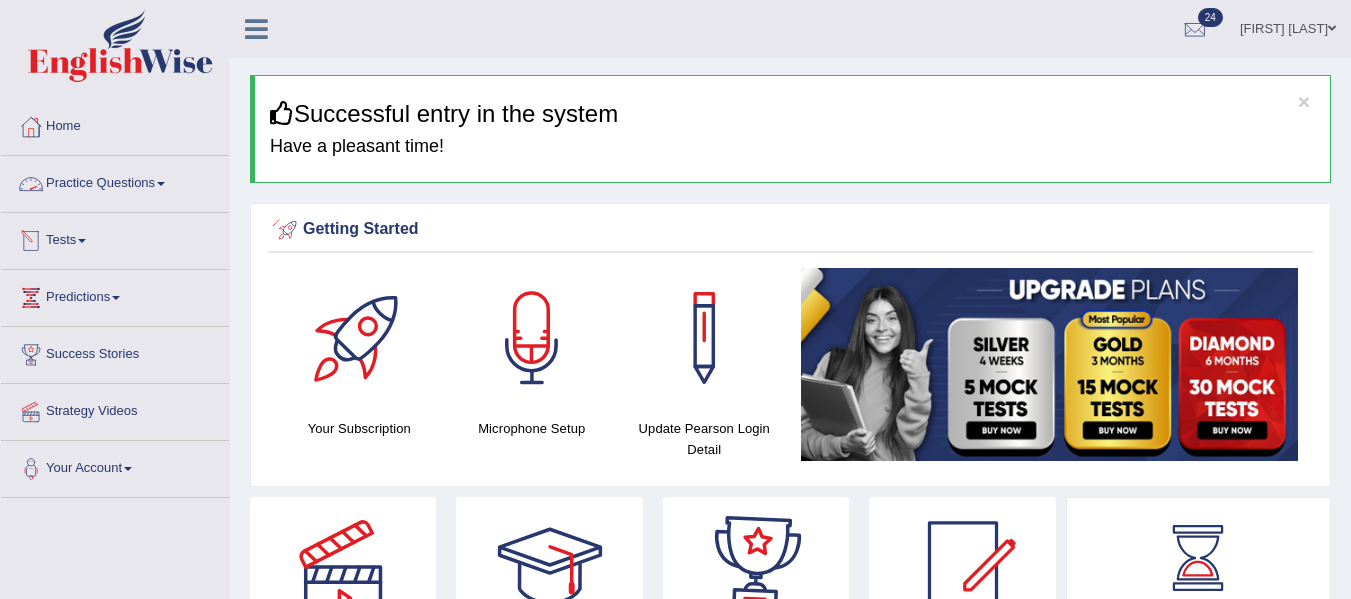 click on "Practice Questions" at bounding box center [115, 181] 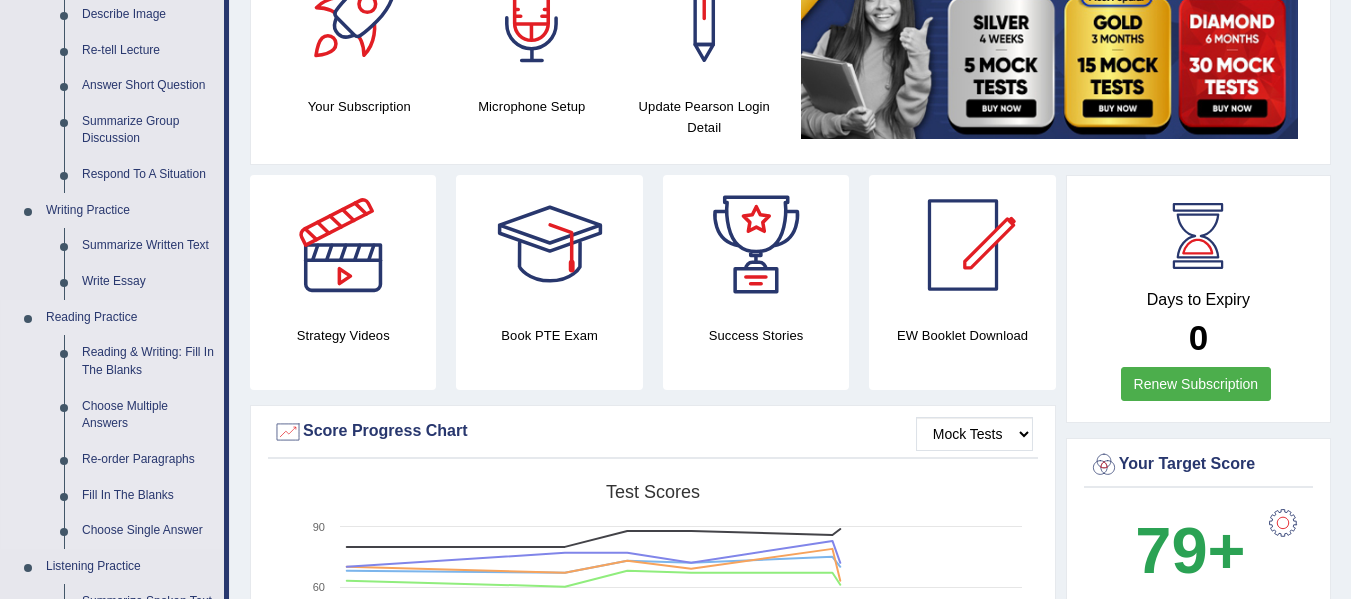 scroll, scrollTop: 323, scrollLeft: 0, axis: vertical 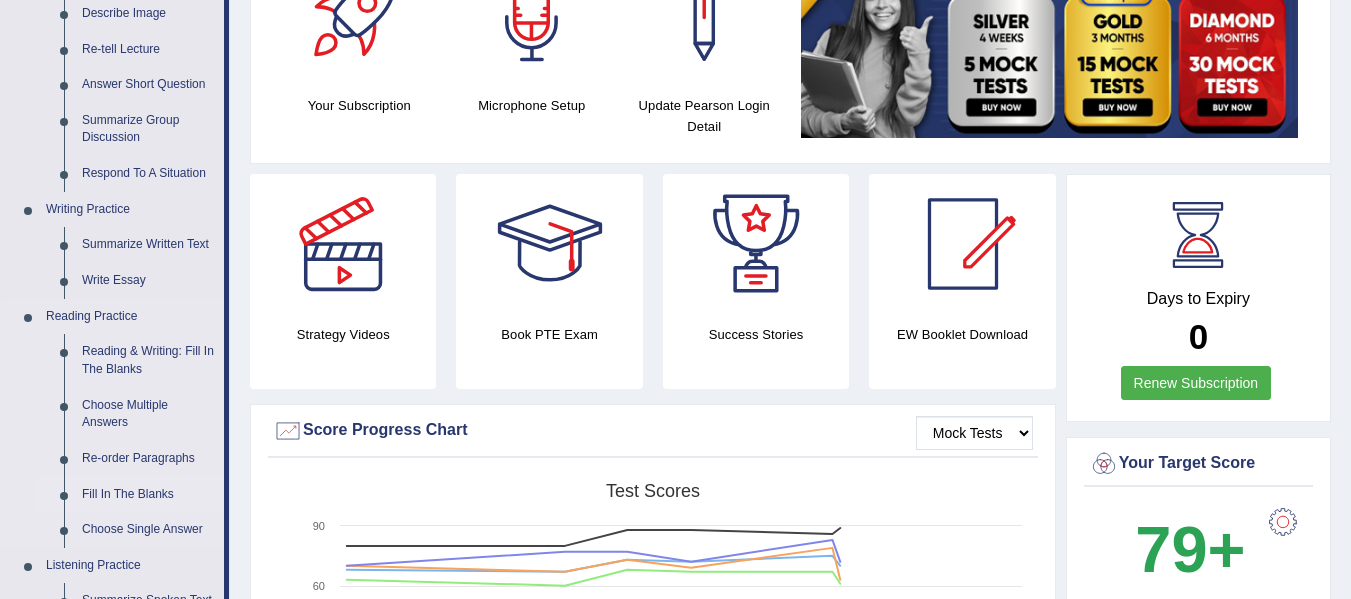click on "Fill In The Blanks" at bounding box center [148, 495] 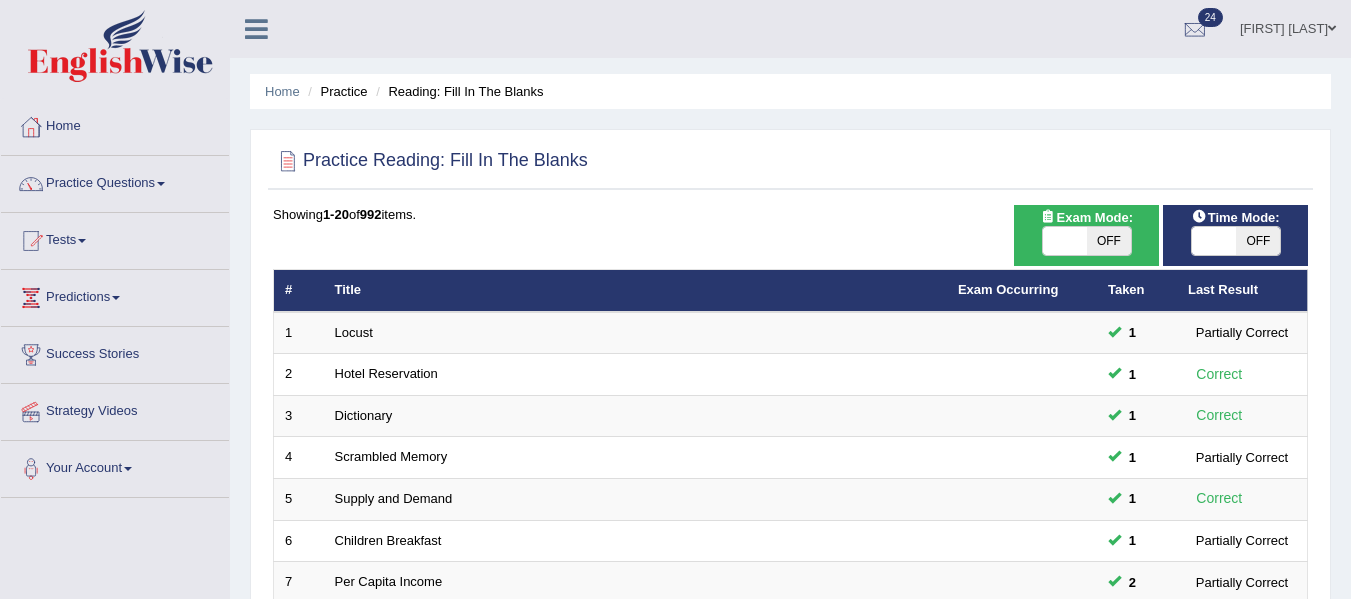 scroll, scrollTop: 0, scrollLeft: 0, axis: both 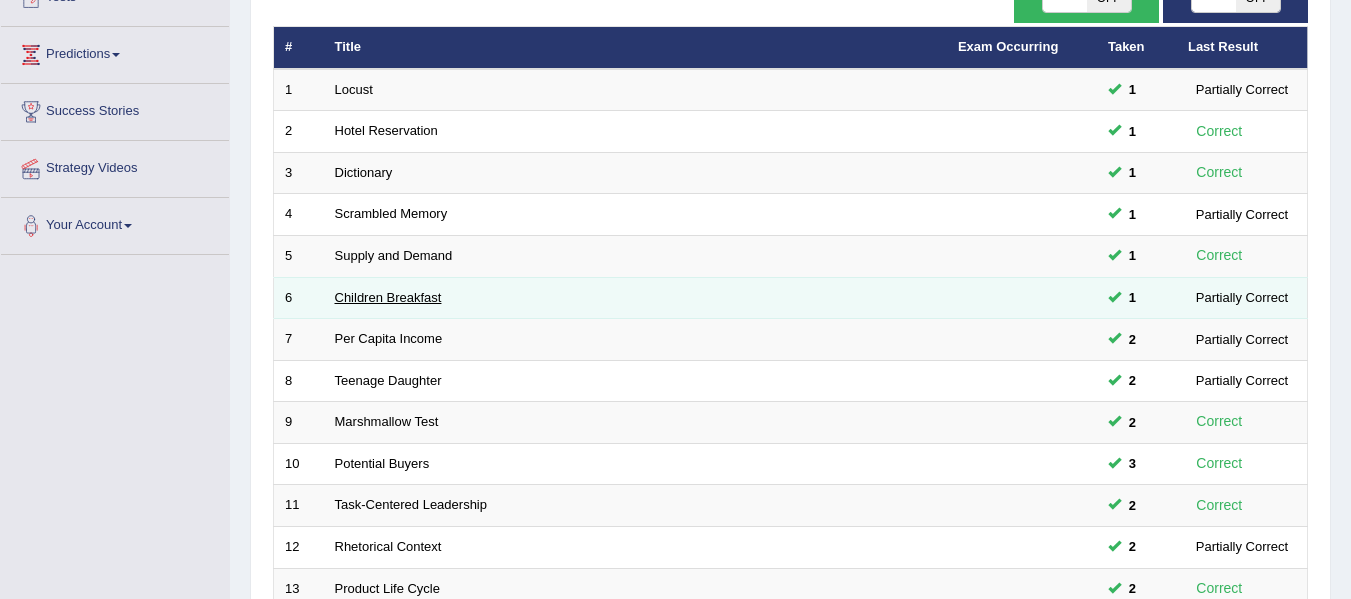 click on "Children Breakfast" at bounding box center [388, 297] 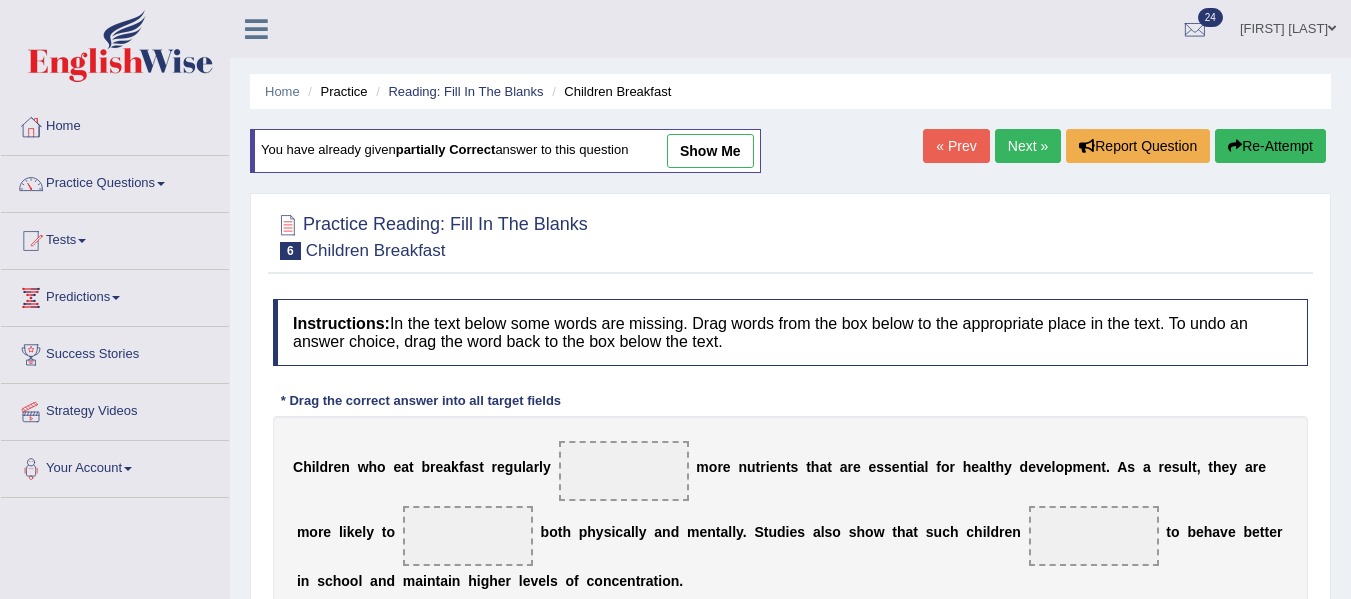 scroll, scrollTop: 0, scrollLeft: 0, axis: both 